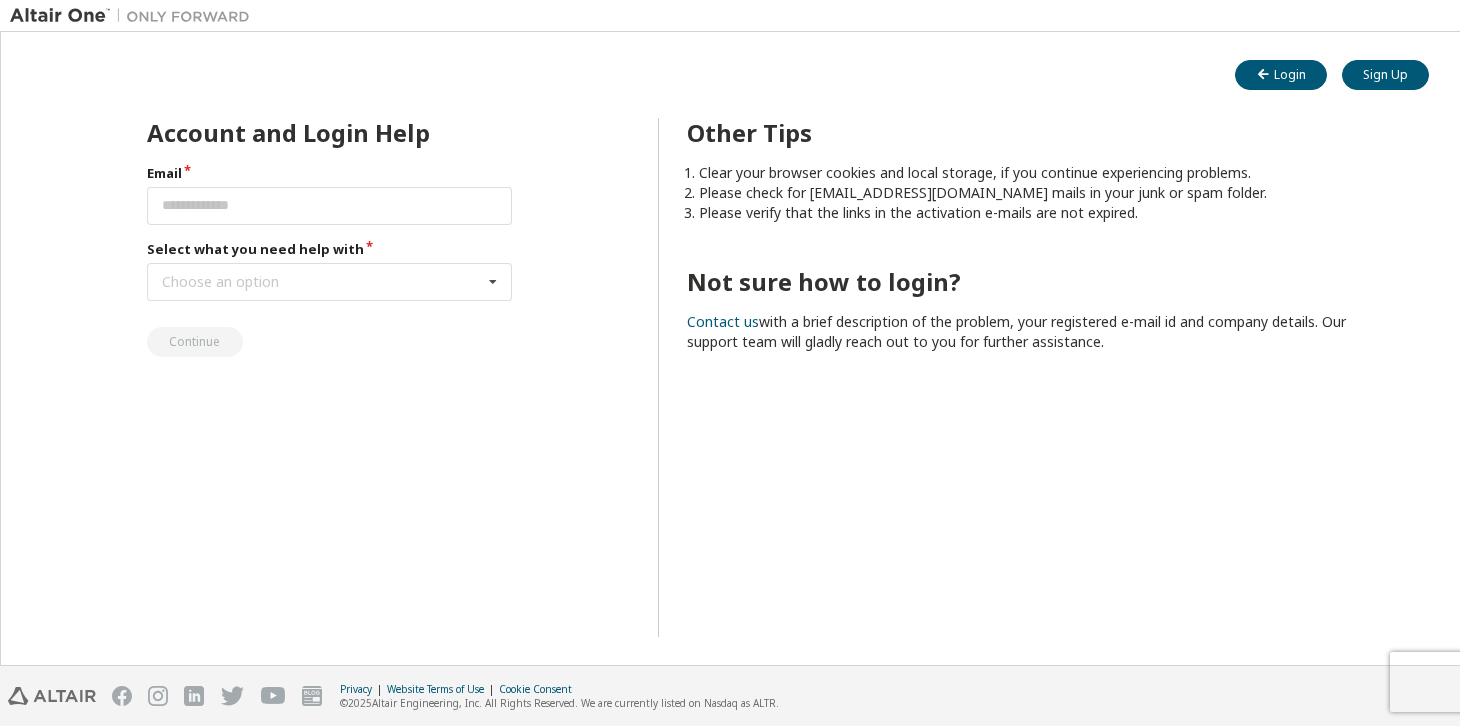 scroll, scrollTop: 0, scrollLeft: 0, axis: both 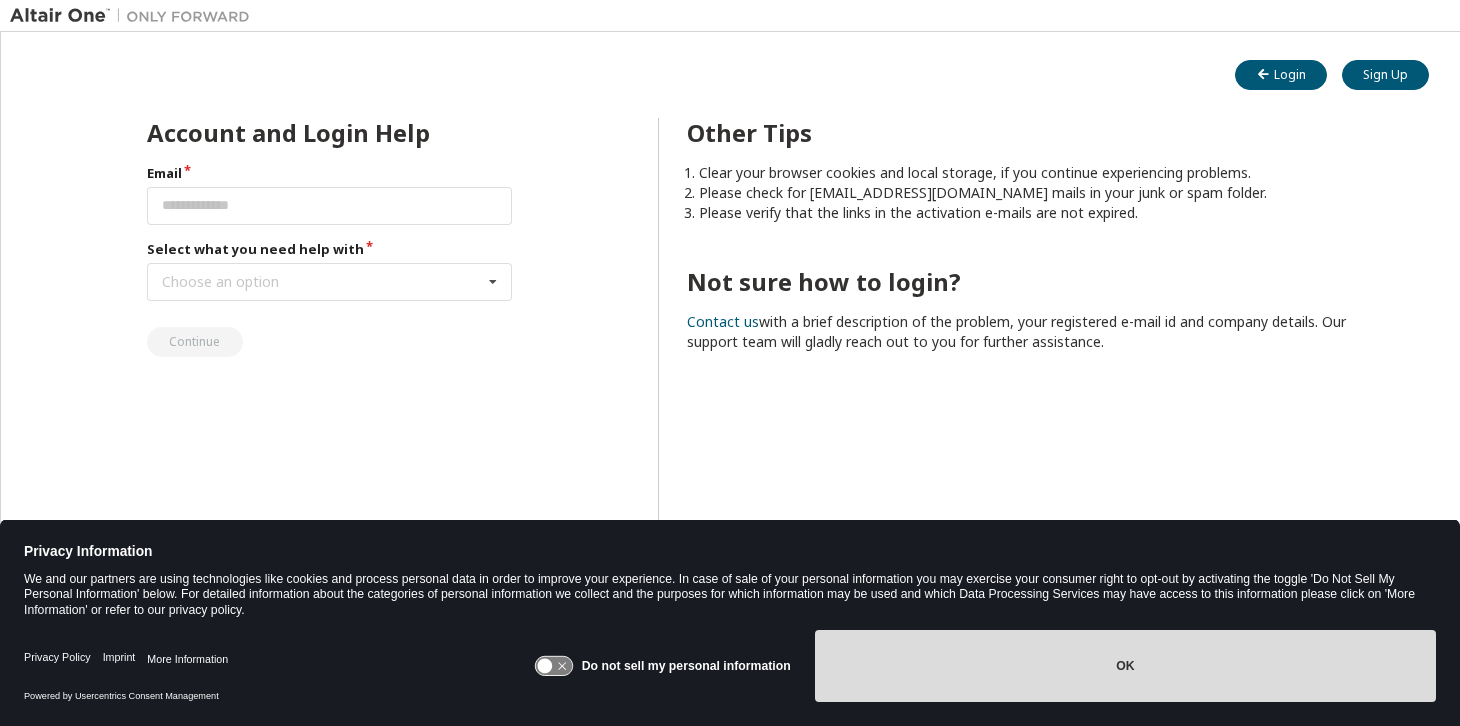 click on "OK" at bounding box center (1125, 666) 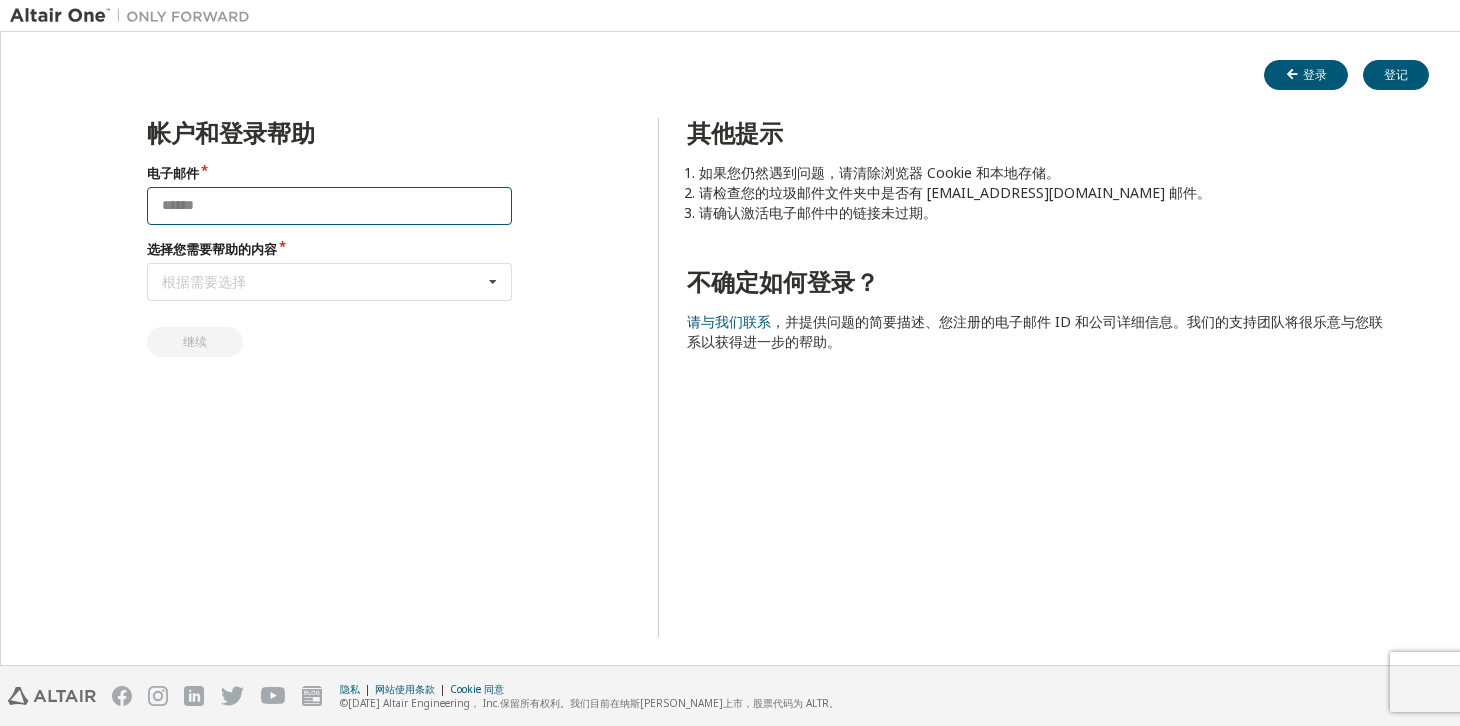 click at bounding box center [329, 206] 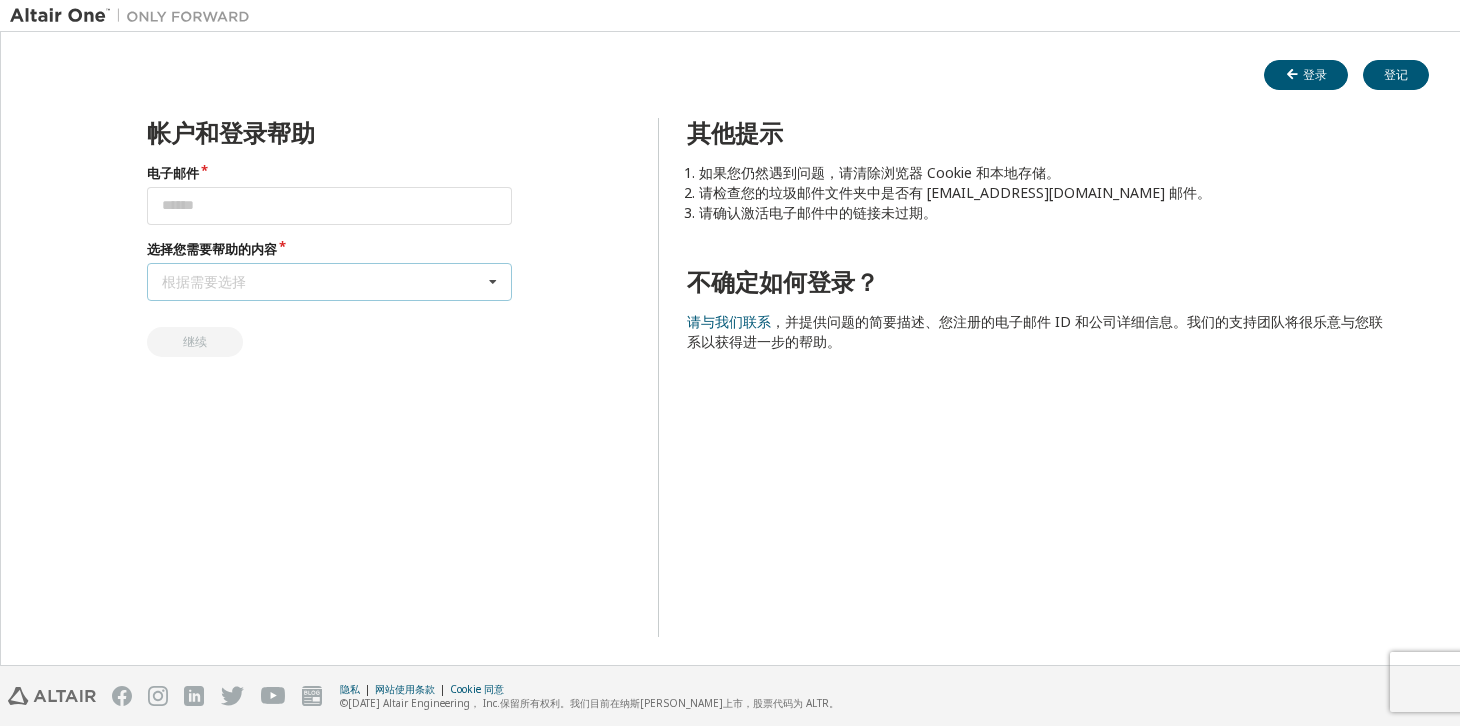 click on "根据需要选择 I forgot my password I did not receive activation mail My activation mail expired My account is locked I want to reset multi-factor authentication I don't know but can't login" at bounding box center (329, 282) 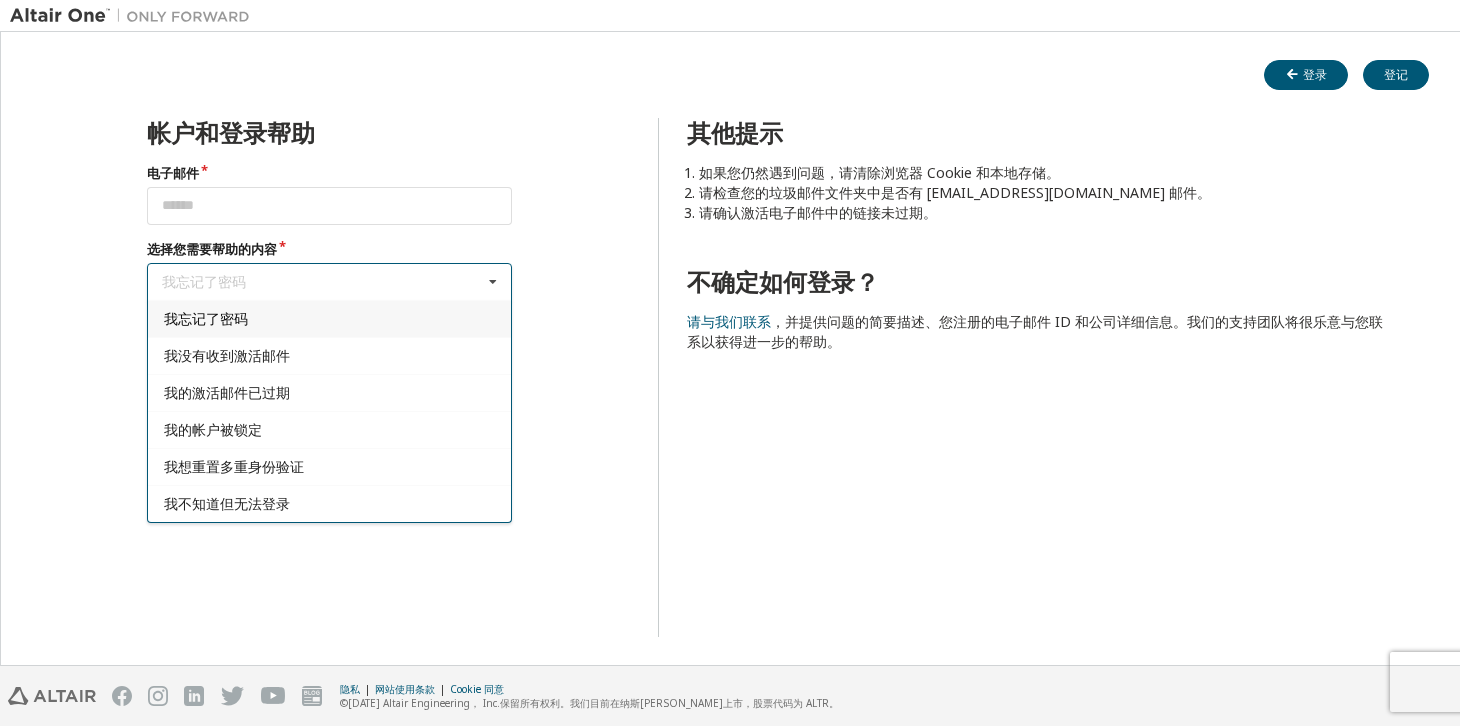 click on "我忘记了密码" at bounding box center [329, 318] 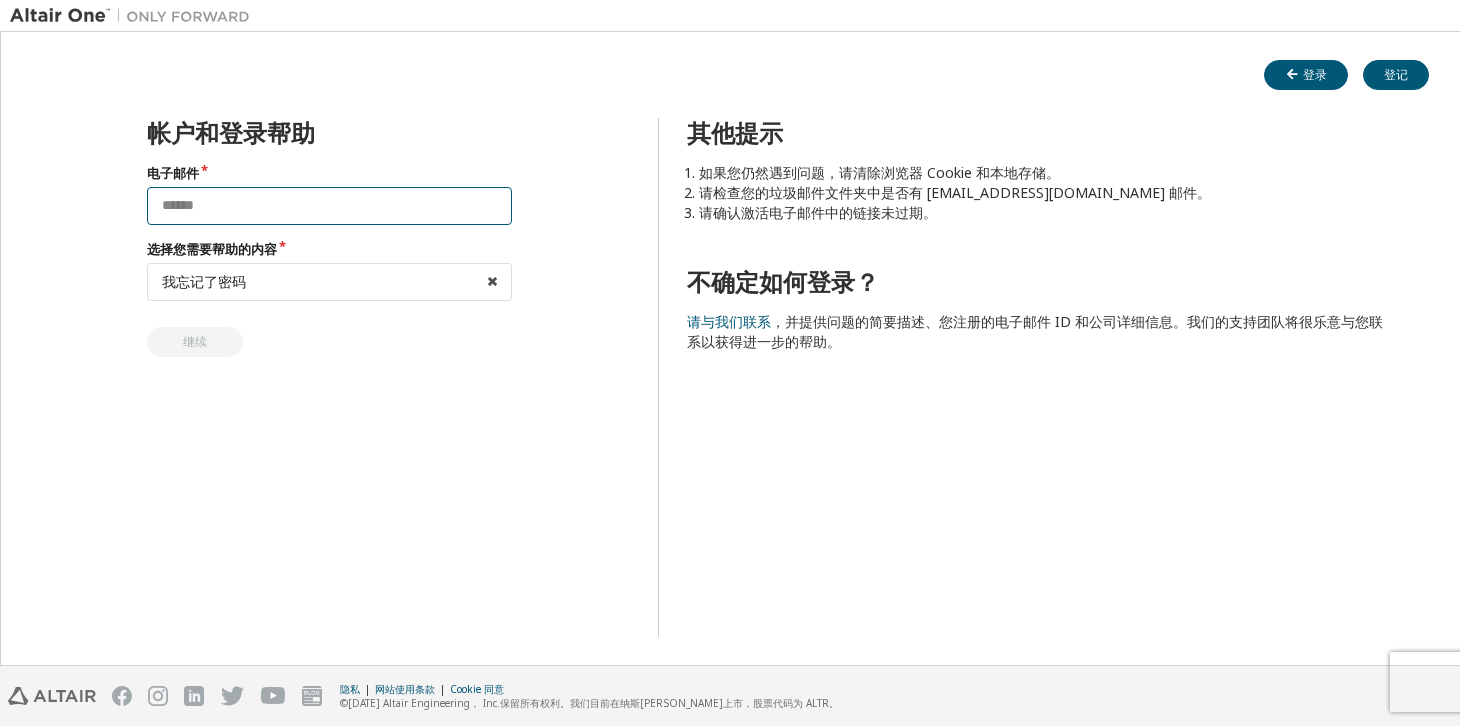 click at bounding box center [329, 206] 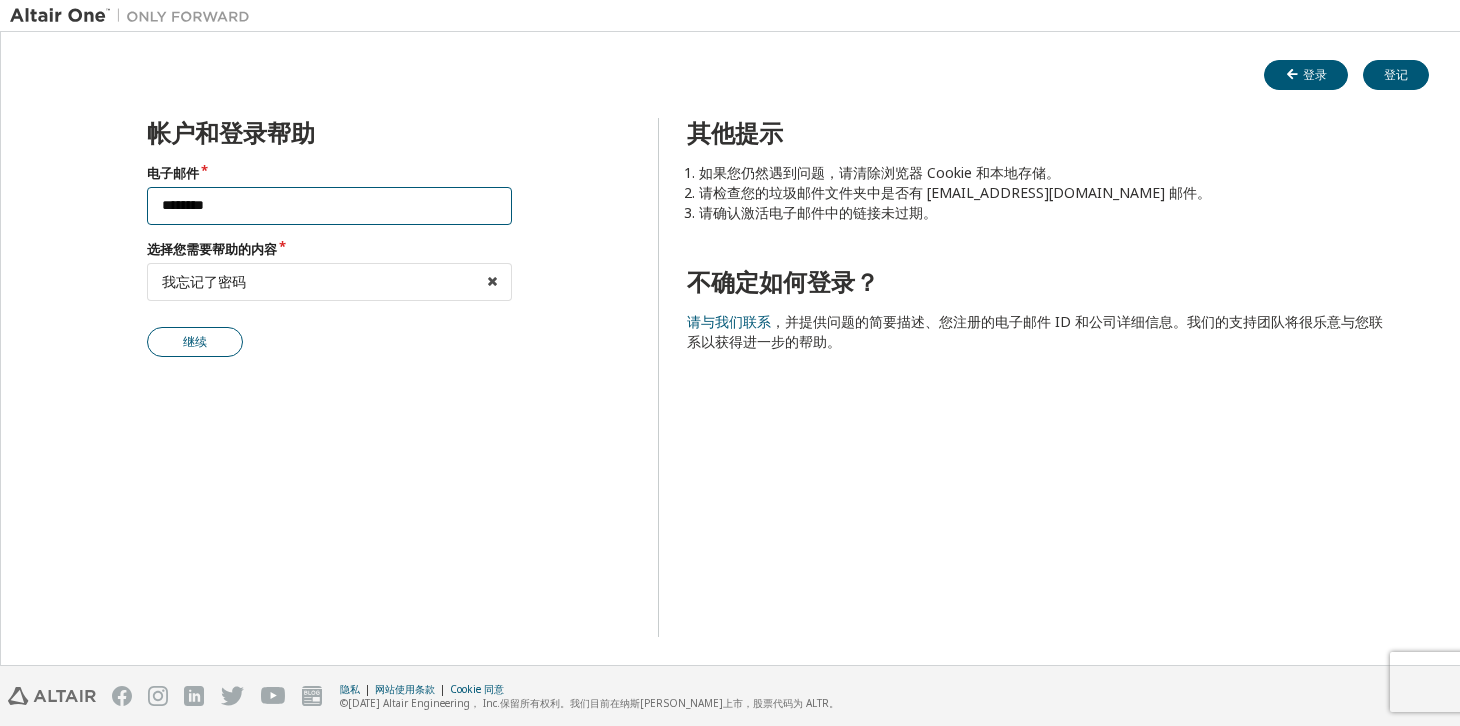 type on "********" 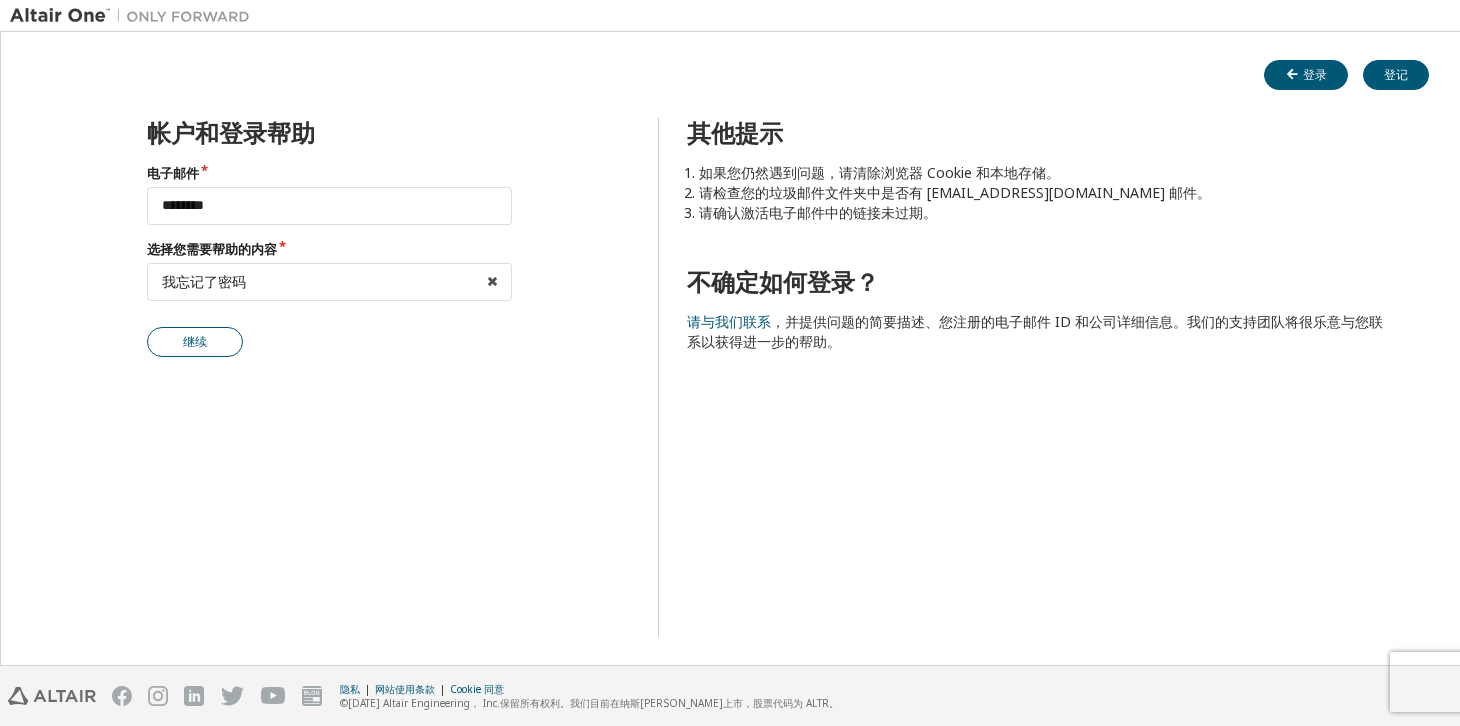 click on "继续" at bounding box center [195, 342] 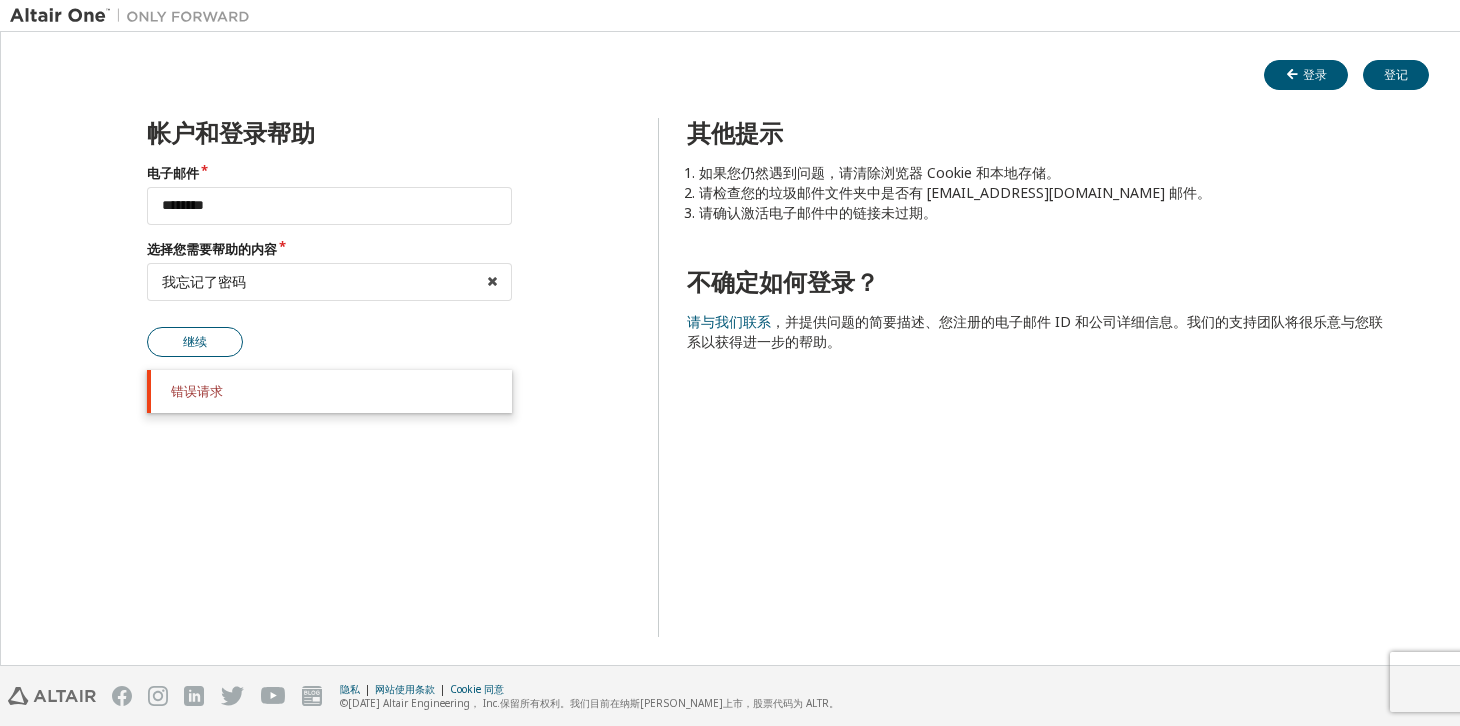 click on "继续" at bounding box center [195, 342] 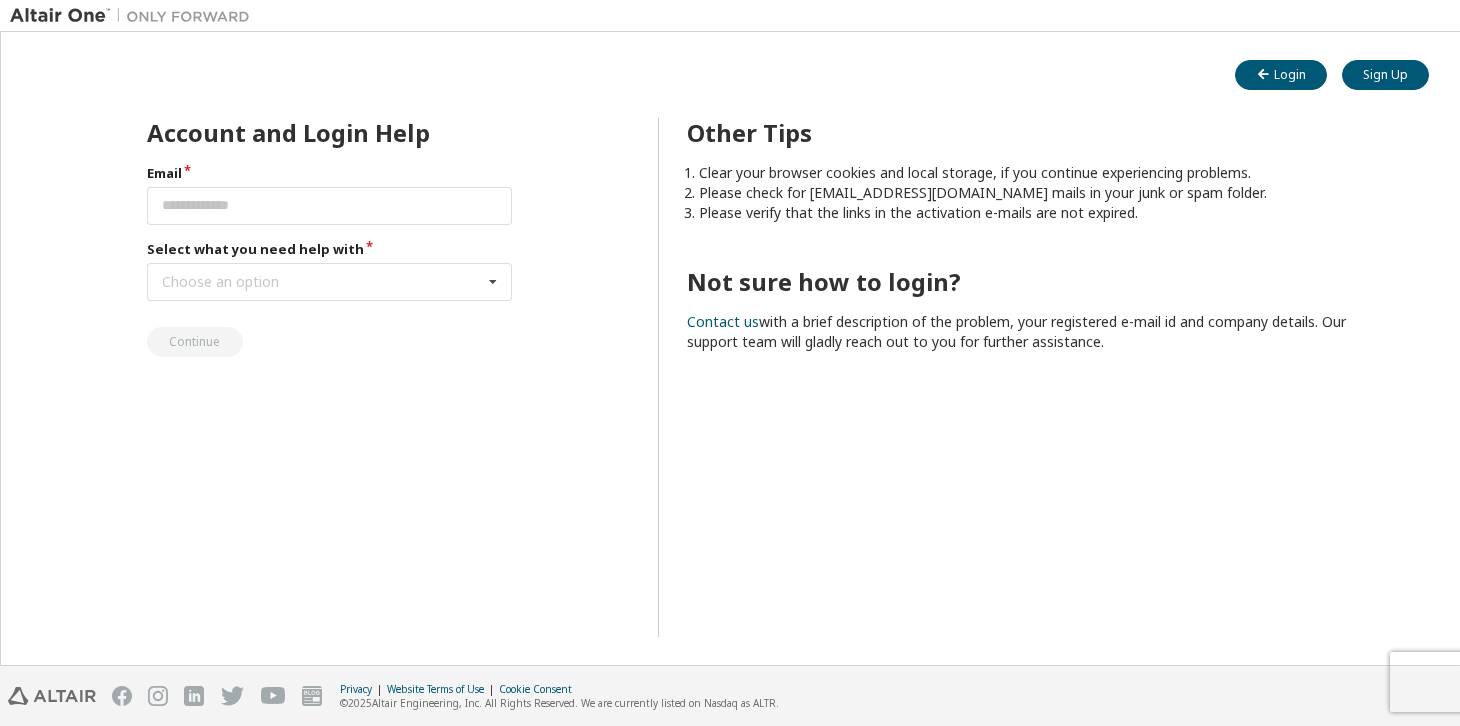 scroll, scrollTop: 0, scrollLeft: 0, axis: both 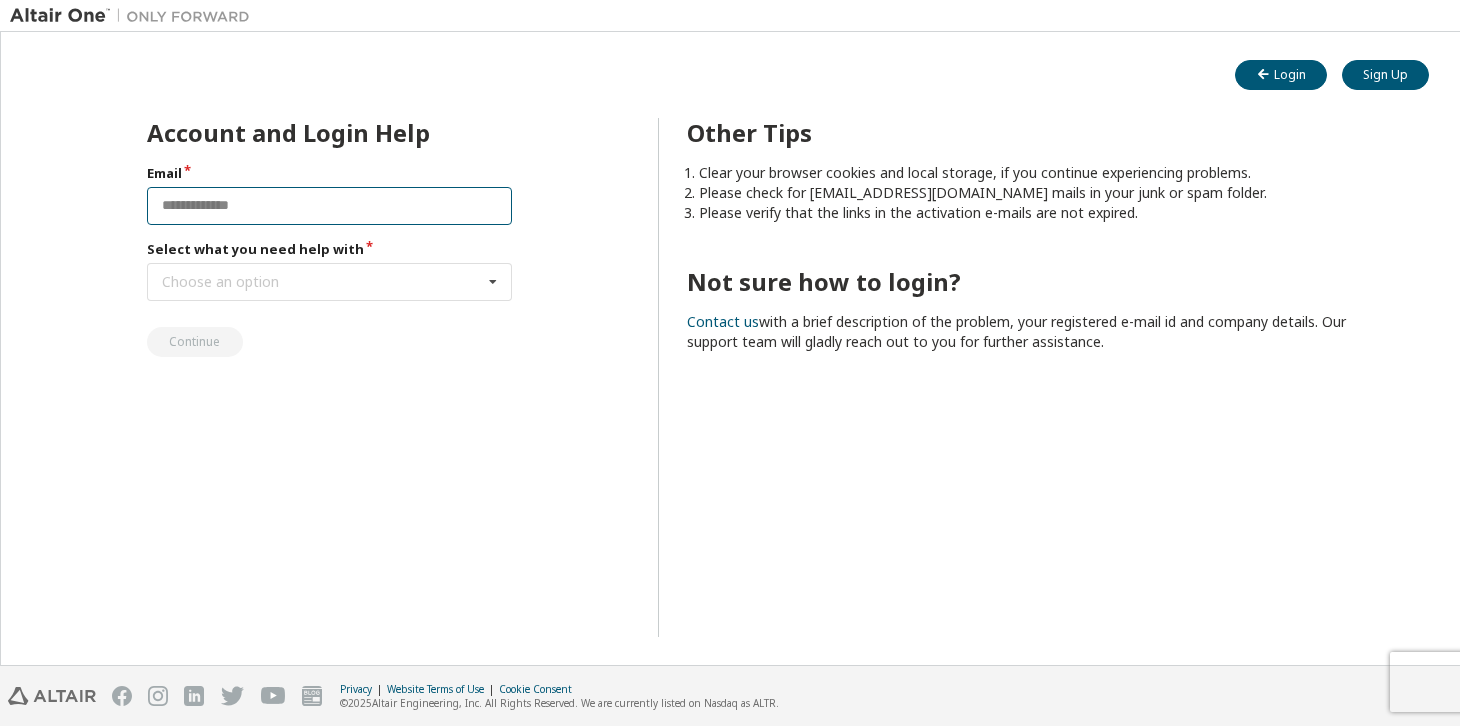 click at bounding box center [329, 206] 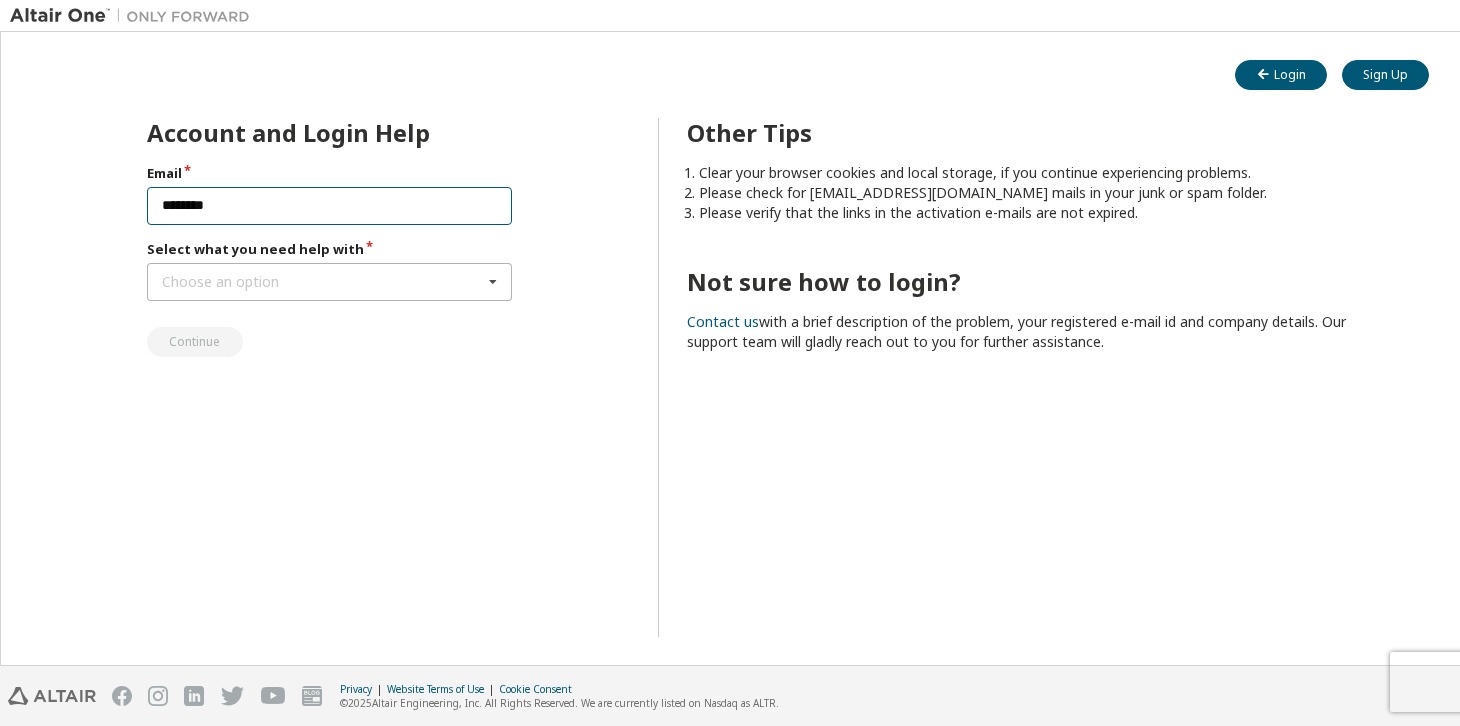 type on "********" 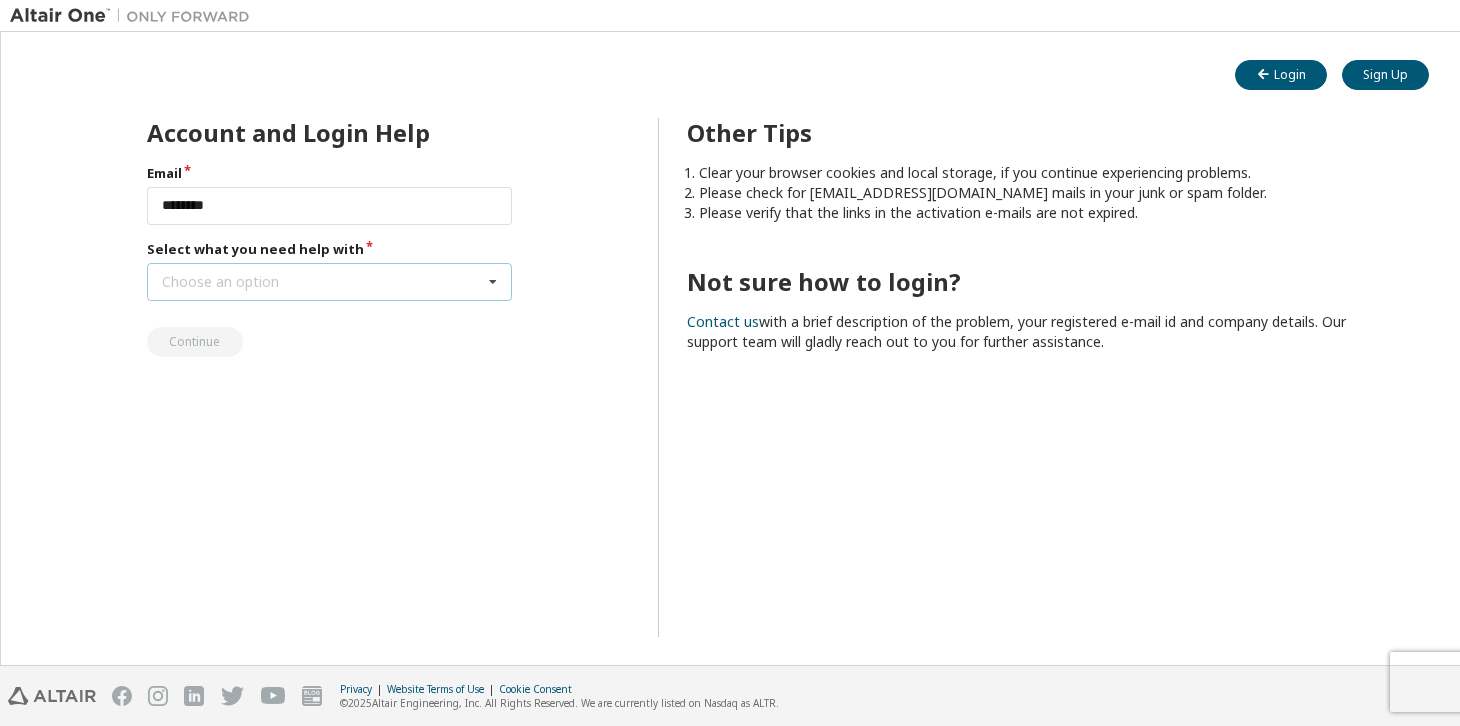 click on "Choose an option" at bounding box center (220, 282) 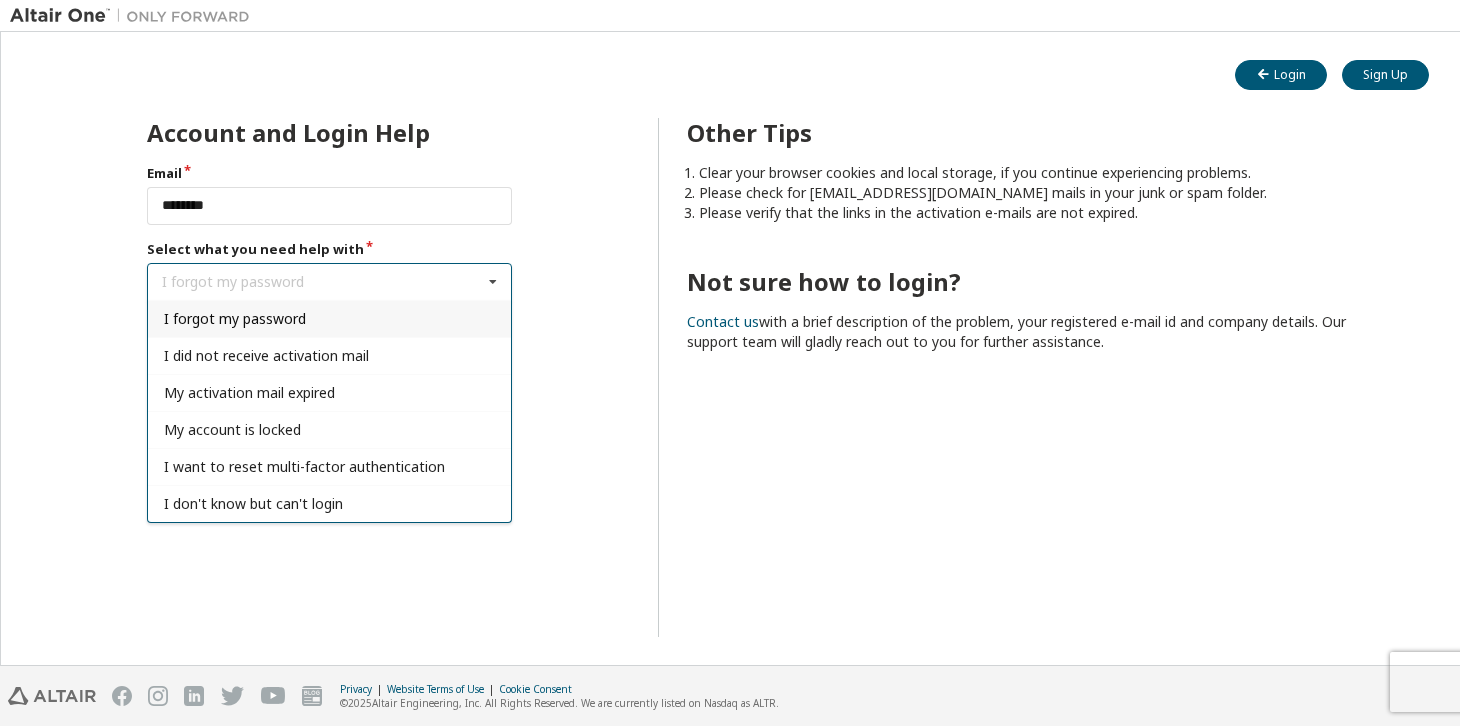 click on "I forgot my password" at bounding box center [235, 318] 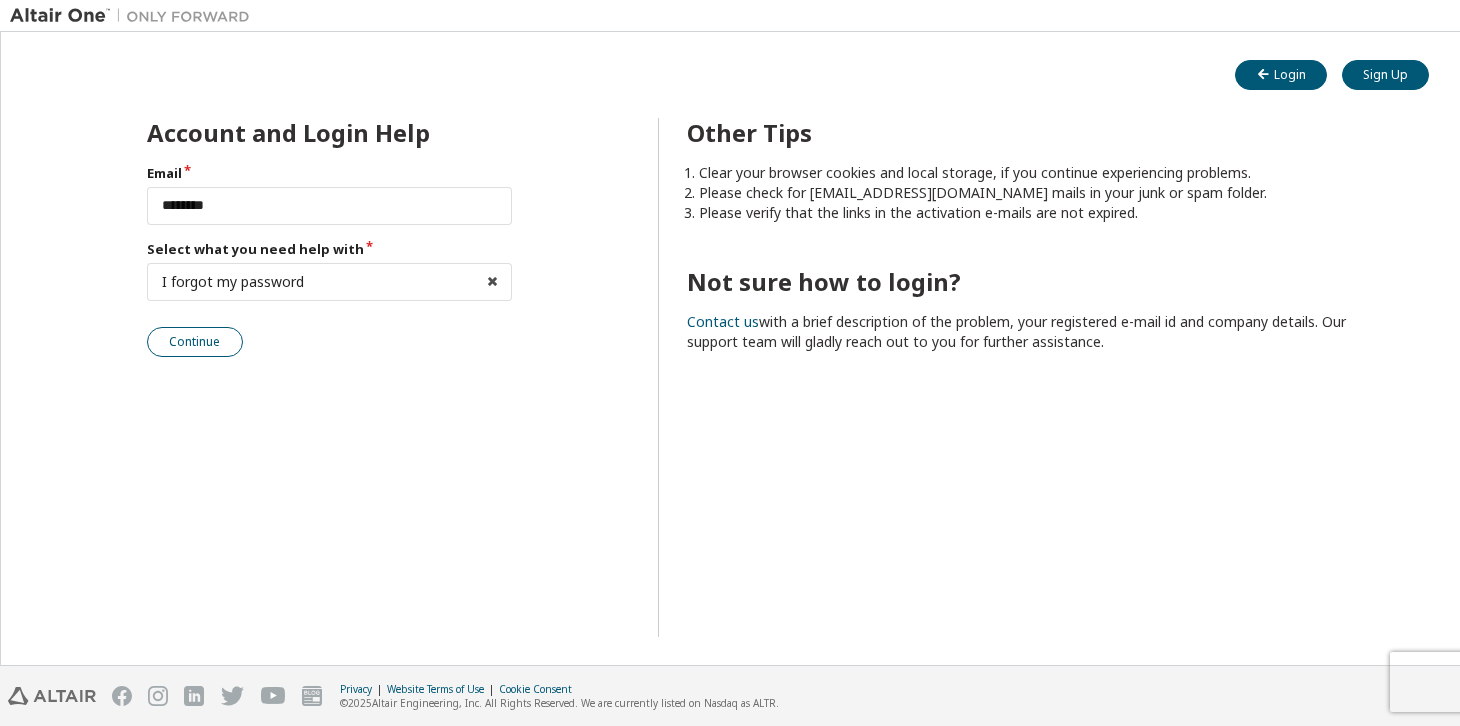 click on "Continue" at bounding box center (195, 342) 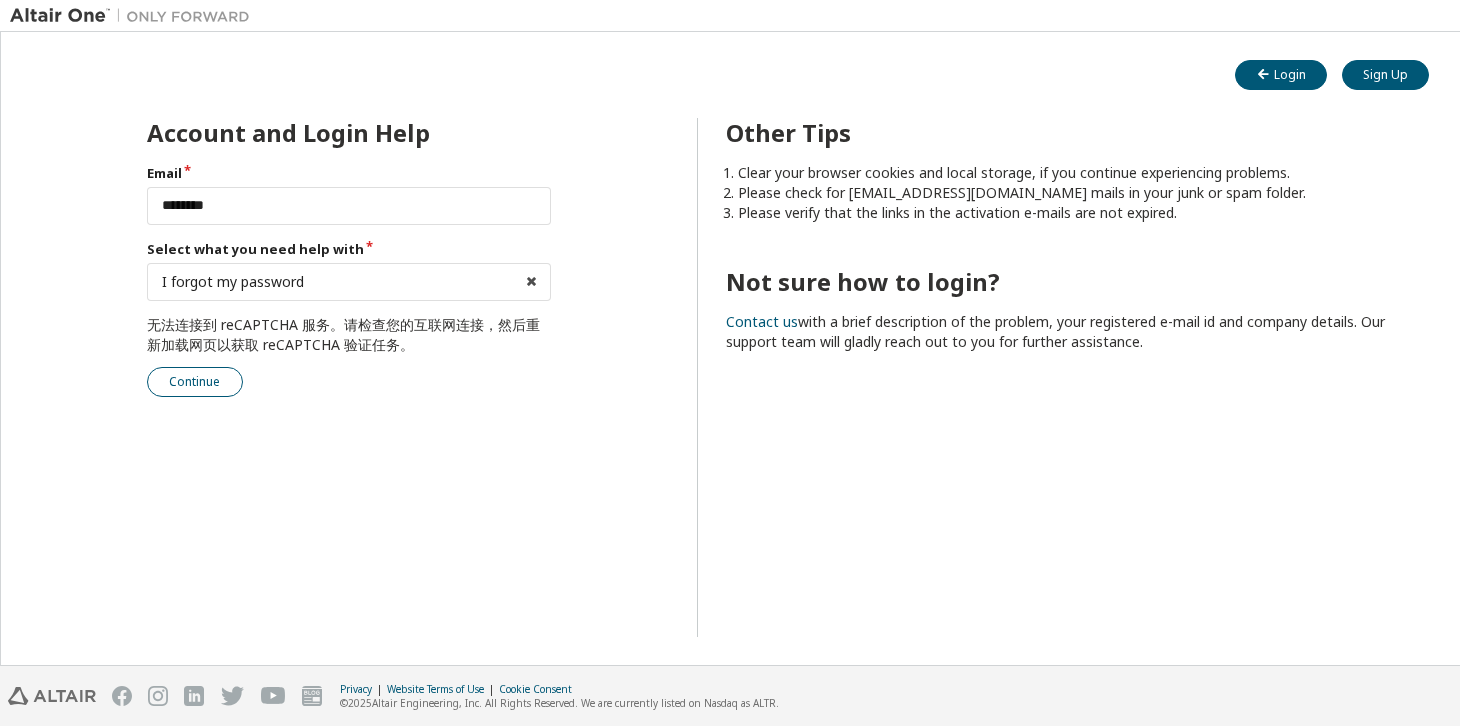 click on "Continue" at bounding box center (195, 382) 